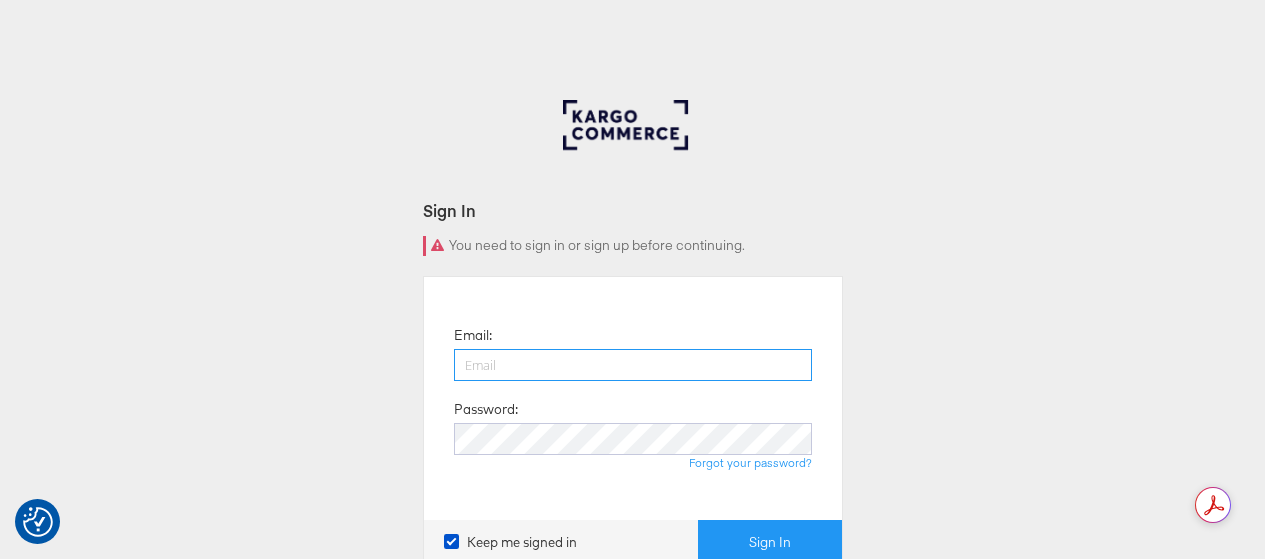 scroll, scrollTop: 0, scrollLeft: 0, axis: both 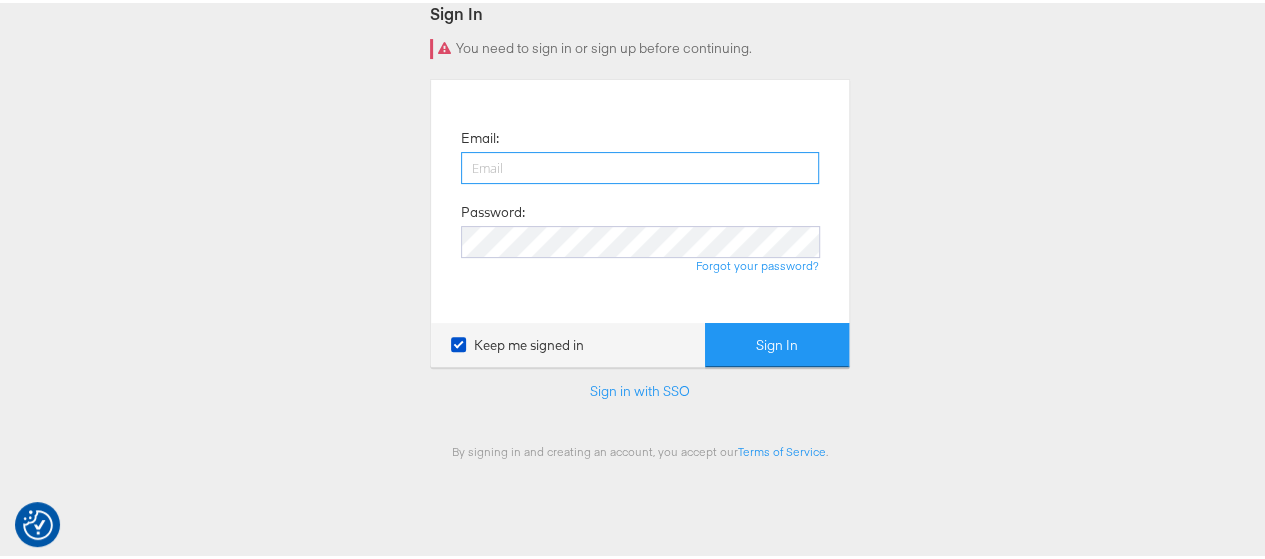 click at bounding box center (640, 165) 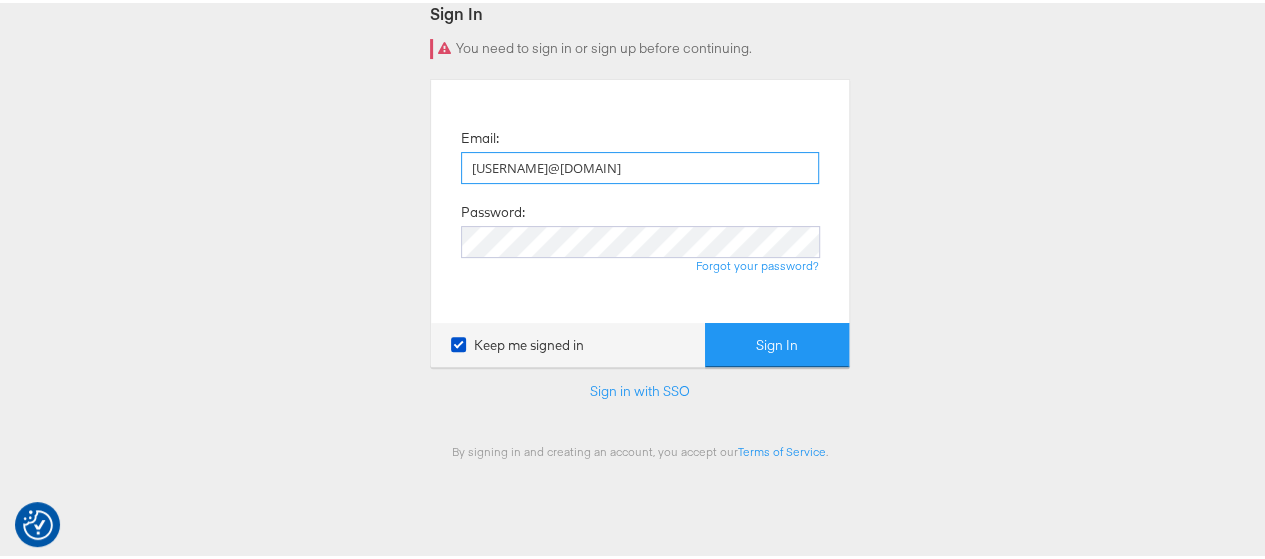type on "[USERNAME]@[DOMAIN]" 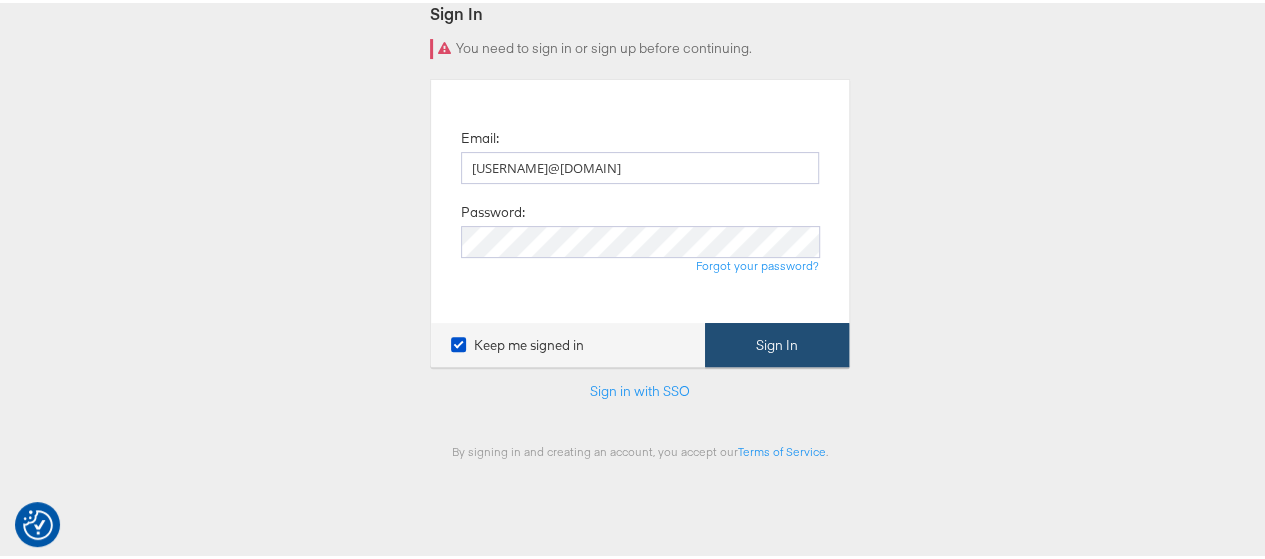 click on "Sign In" at bounding box center [777, 342] 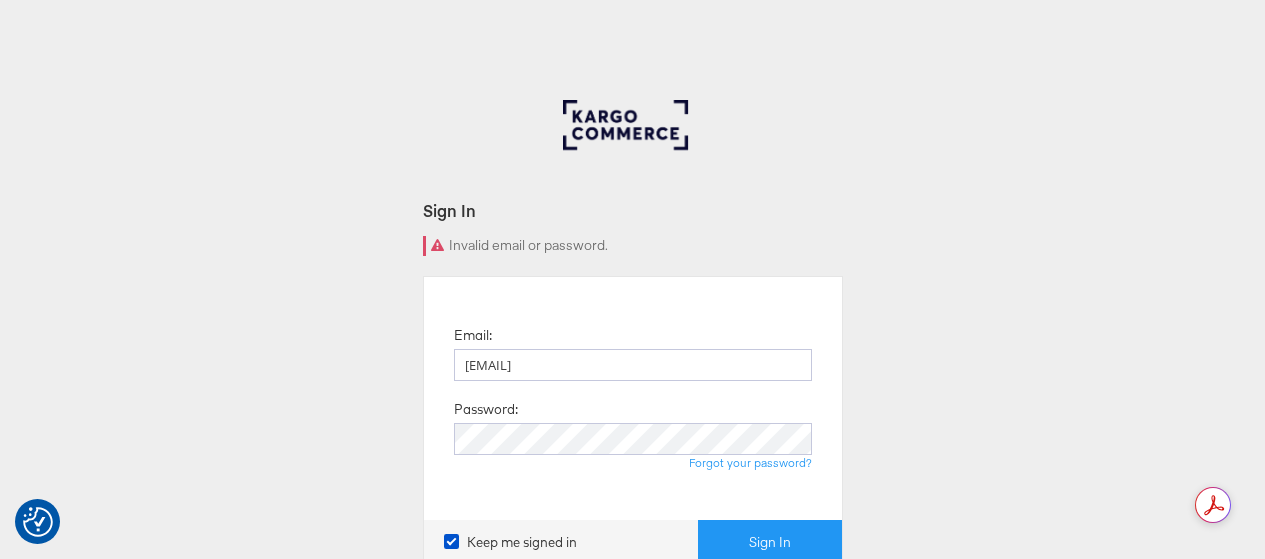 scroll, scrollTop: 0, scrollLeft: 0, axis: both 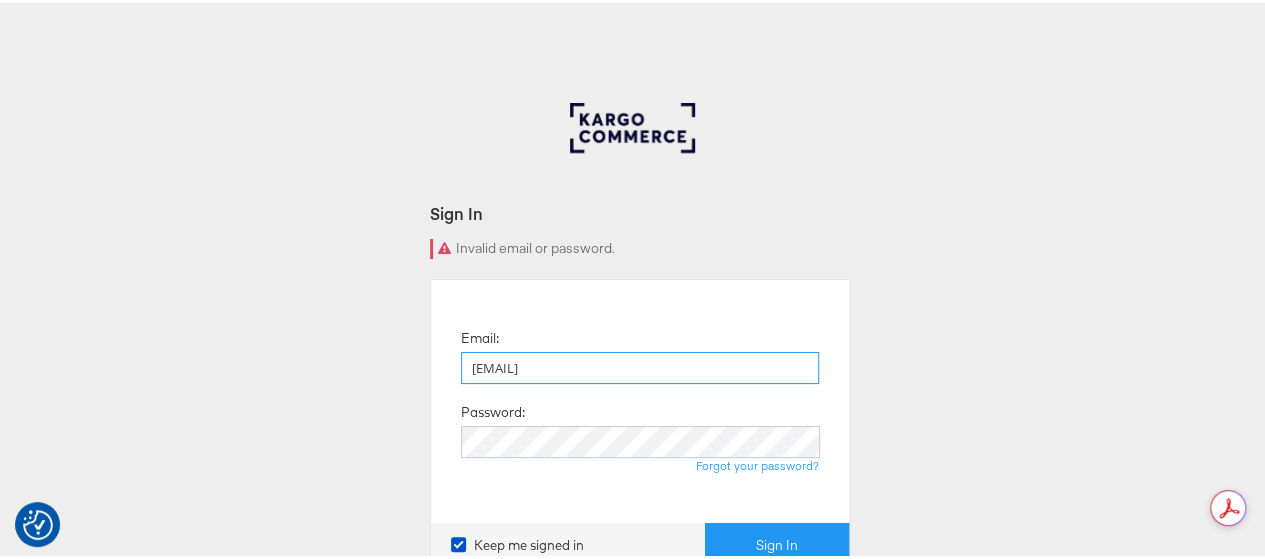 click on "[EMAIL]" at bounding box center (640, 365) 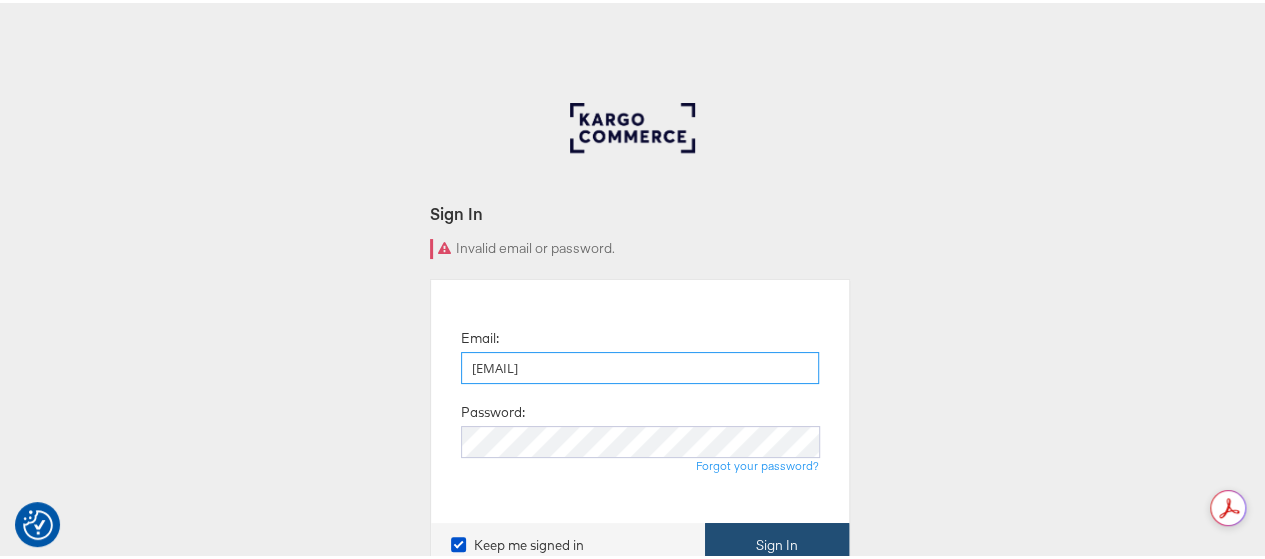 type on "muzzammil.khan@forwardpmx.com" 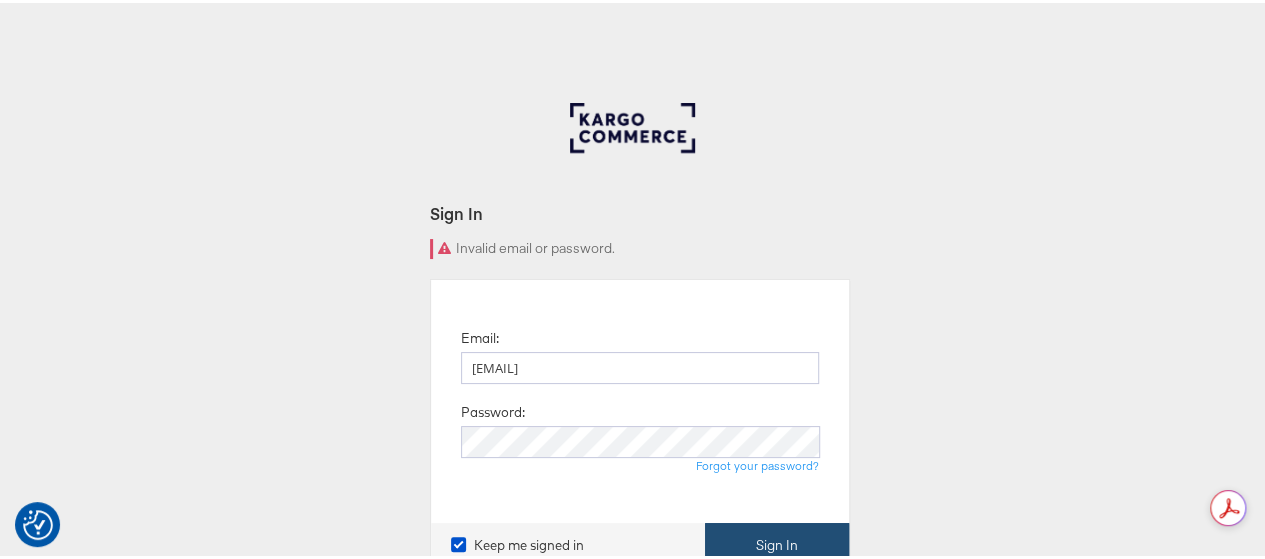 click on "Sign In" at bounding box center [777, 542] 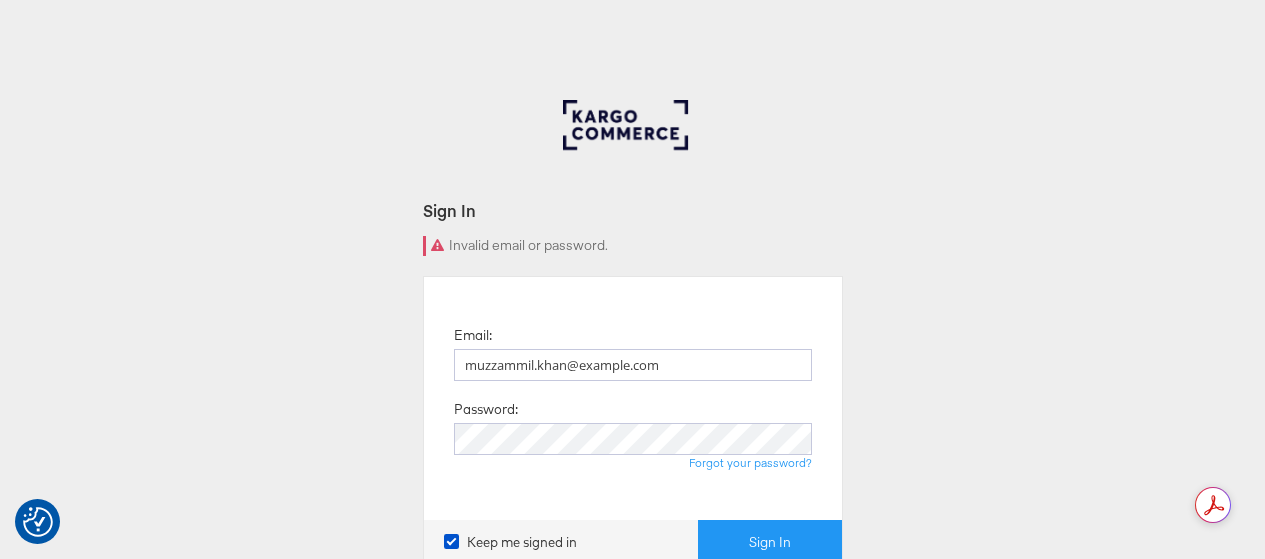 scroll, scrollTop: 0, scrollLeft: 0, axis: both 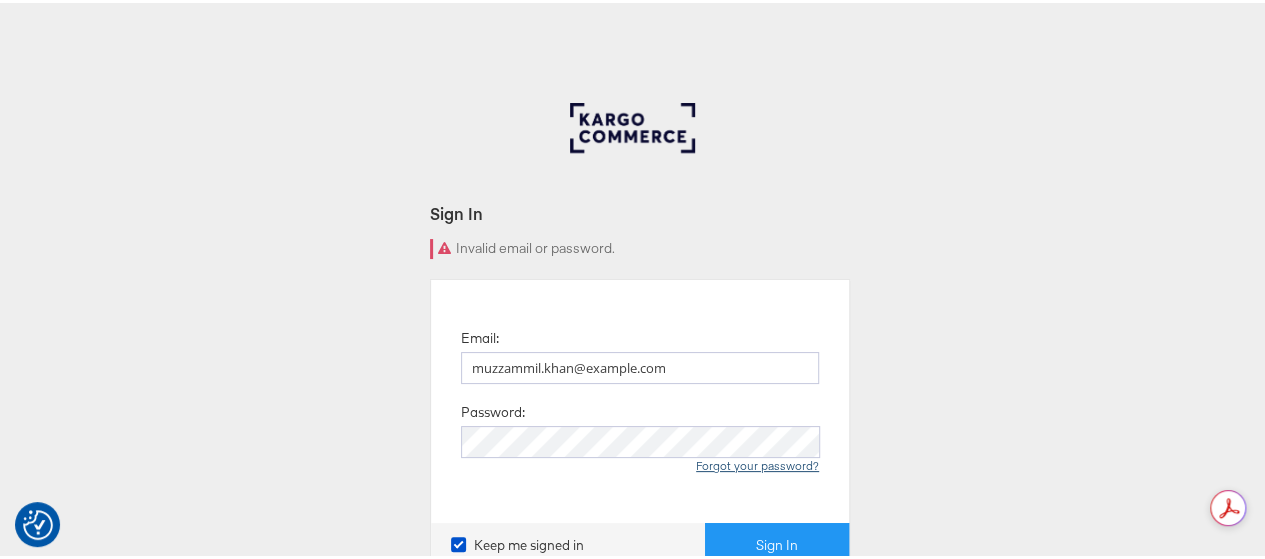 click on "Forgot your password?" at bounding box center [757, 462] 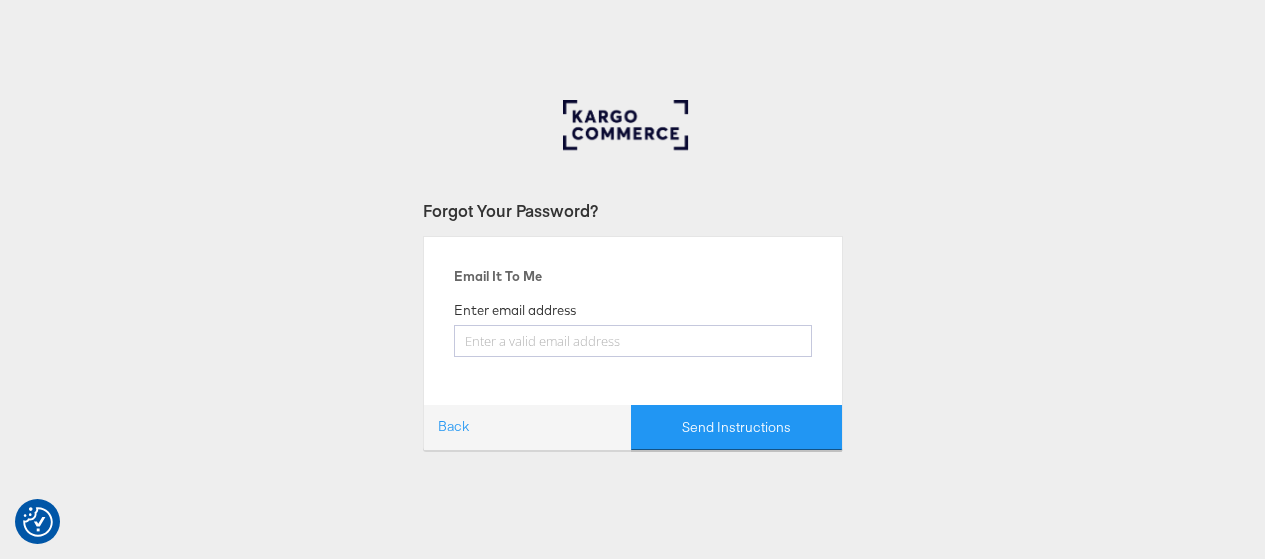 scroll, scrollTop: 0, scrollLeft: 0, axis: both 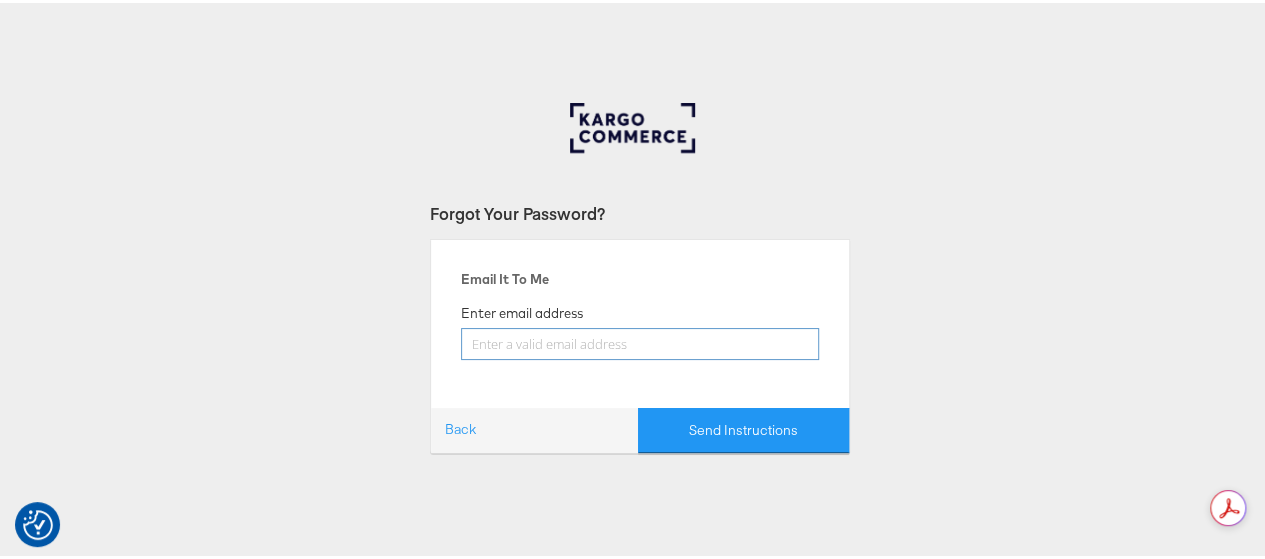 click at bounding box center [640, 341] 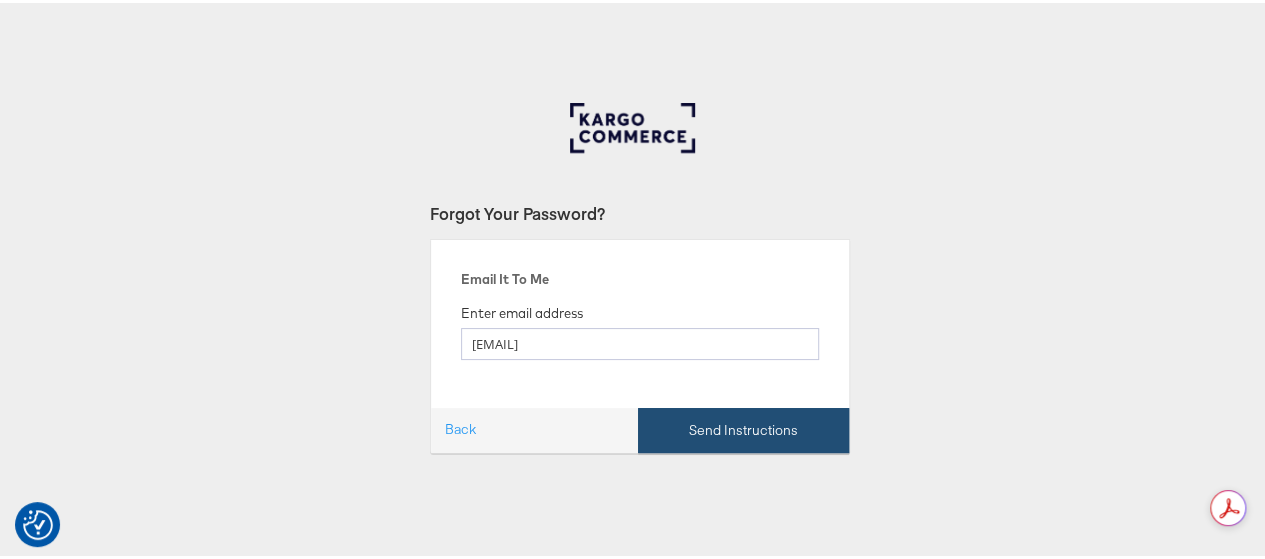 type on "muzzammil.khan@assemblyglobal.com" 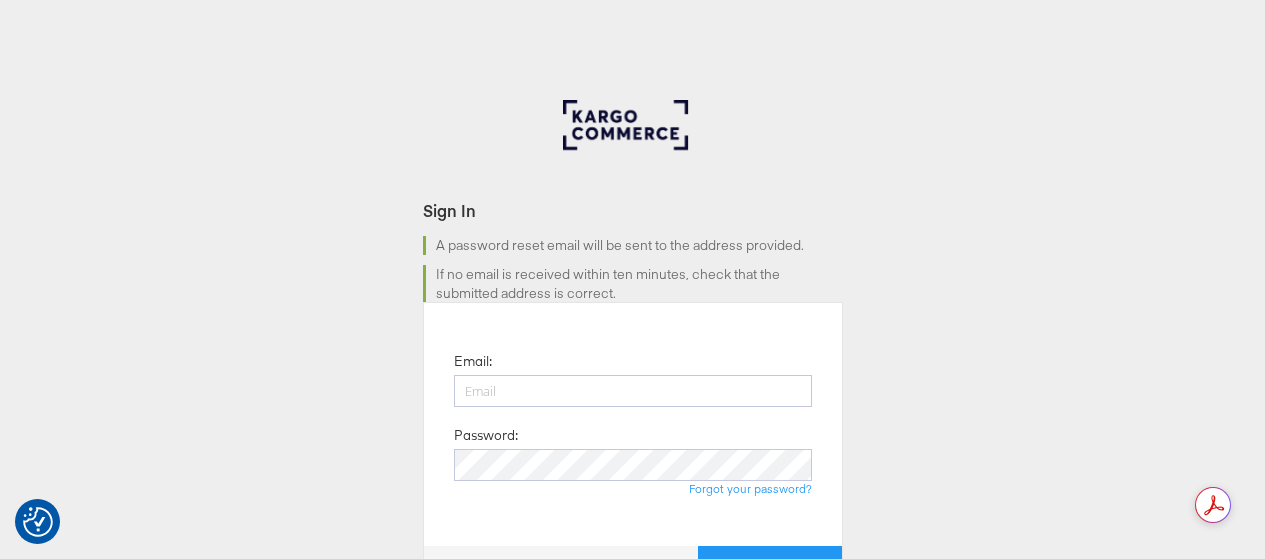 scroll, scrollTop: 0, scrollLeft: 0, axis: both 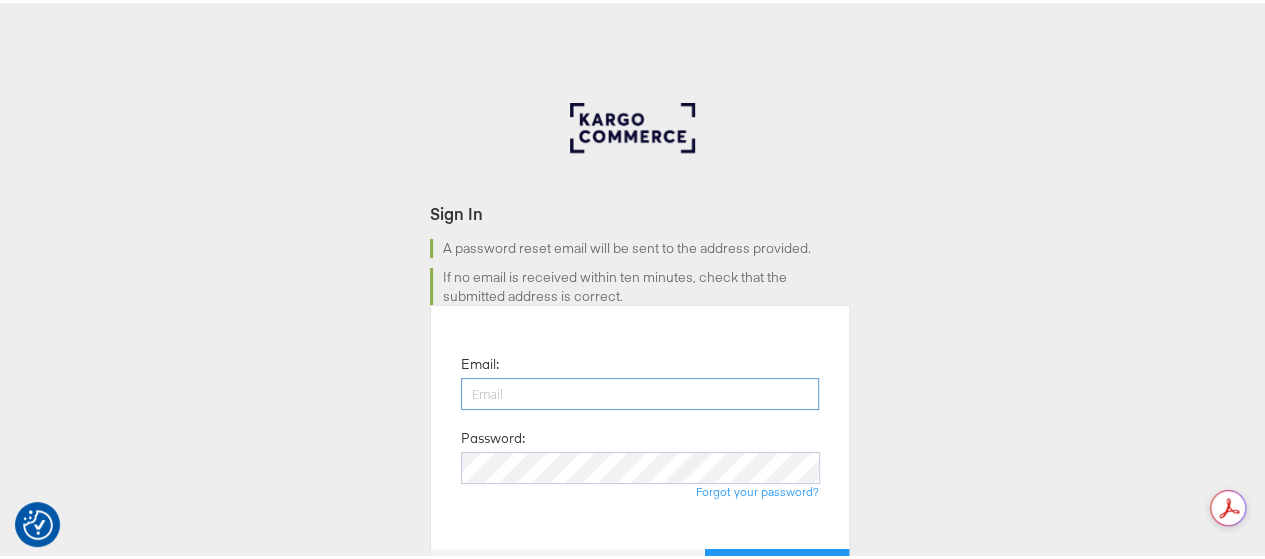 click at bounding box center (640, 391) 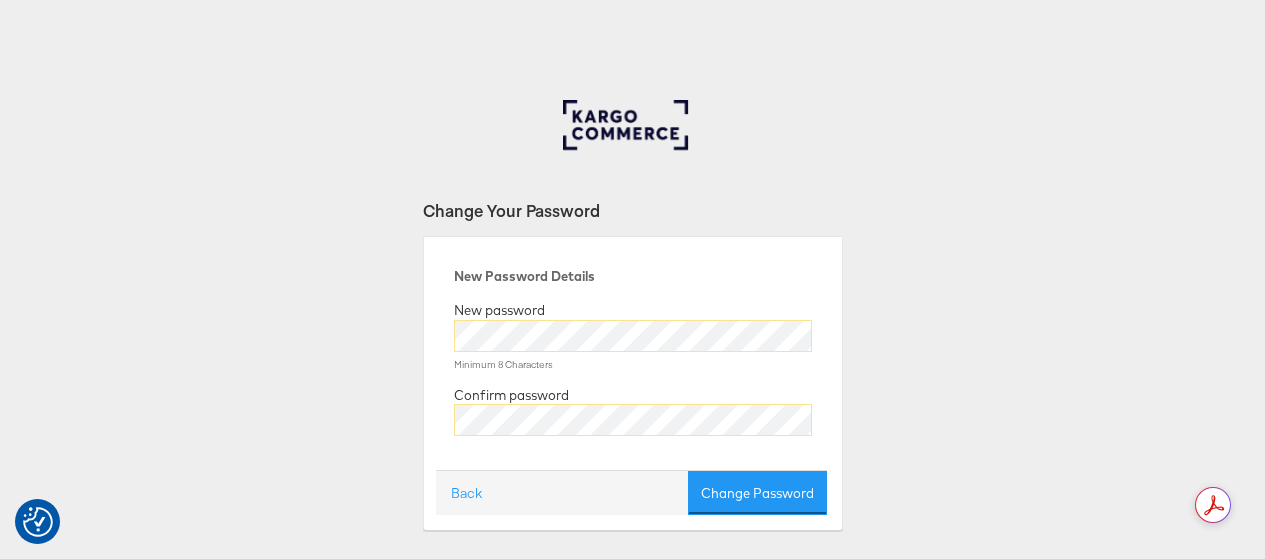 scroll, scrollTop: 0, scrollLeft: 0, axis: both 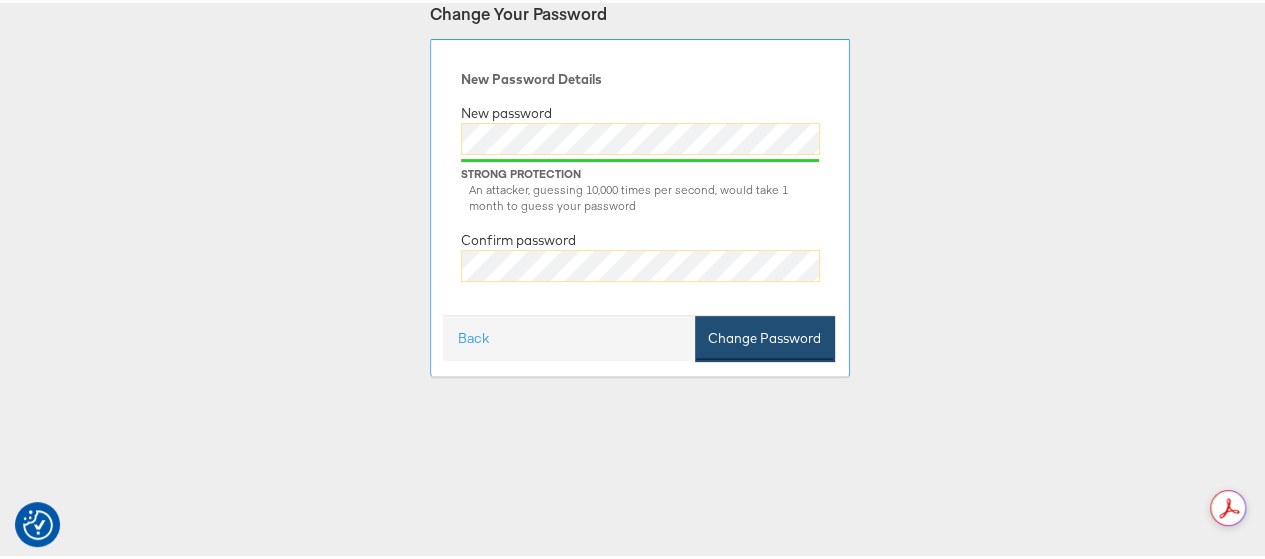 click on "Change Password" at bounding box center [764, 335] 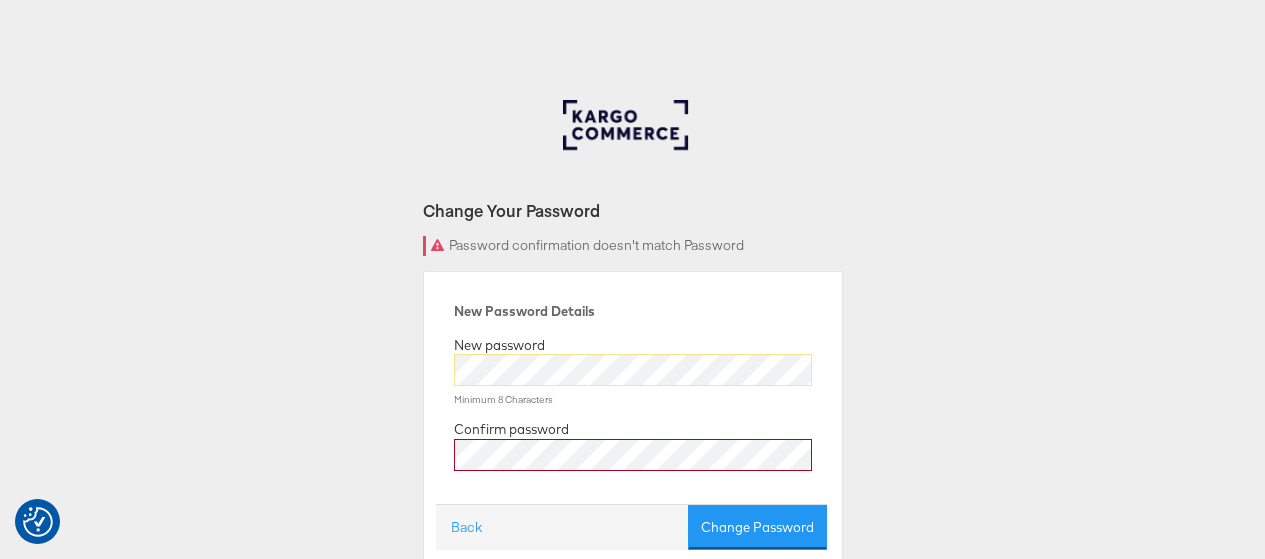 scroll, scrollTop: 0, scrollLeft: 0, axis: both 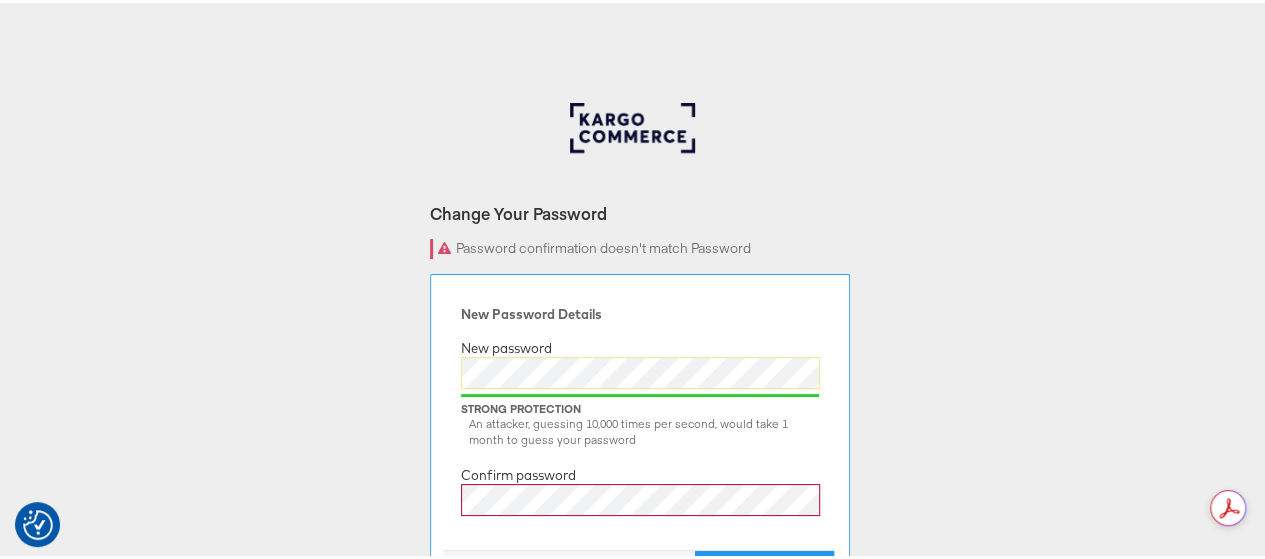 click on "New Password Details
New password
Strong Protection
An attacker, guessing 10,000 times per second, would take 1 month to guess your password
Confirm password" at bounding box center [640, 417] 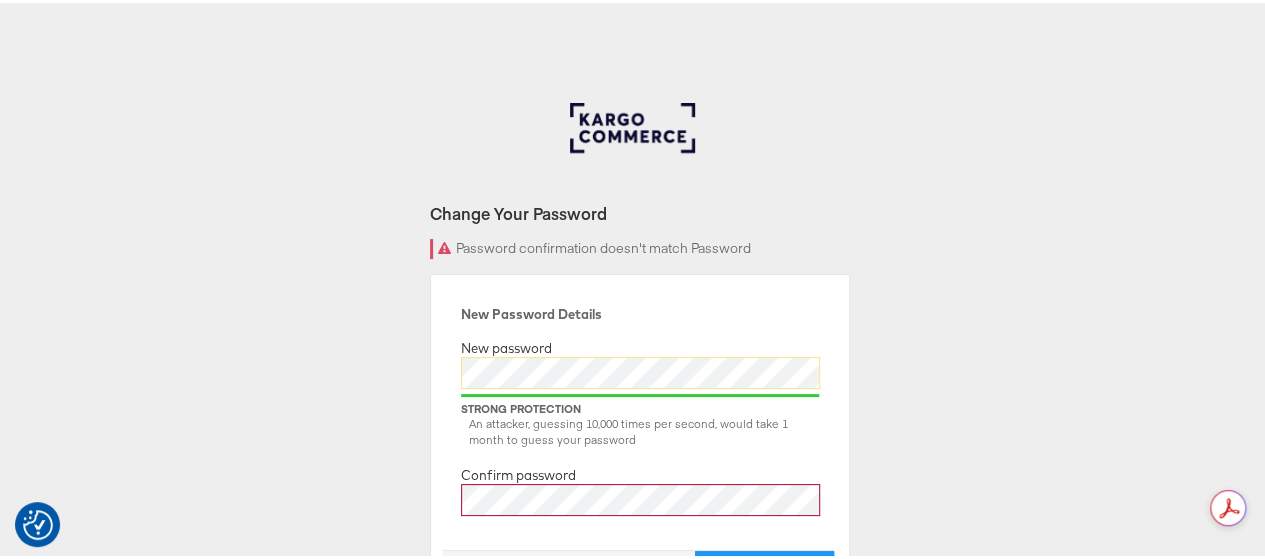 click on "Change Your Password
Password confirmation doesn't match Password
New Password Details
New password
Strong Protection
An attacker, guessing 10,000 times per second, would take 1 month to guess your password
Confirm password
Back
Change Password" at bounding box center (640, 600) 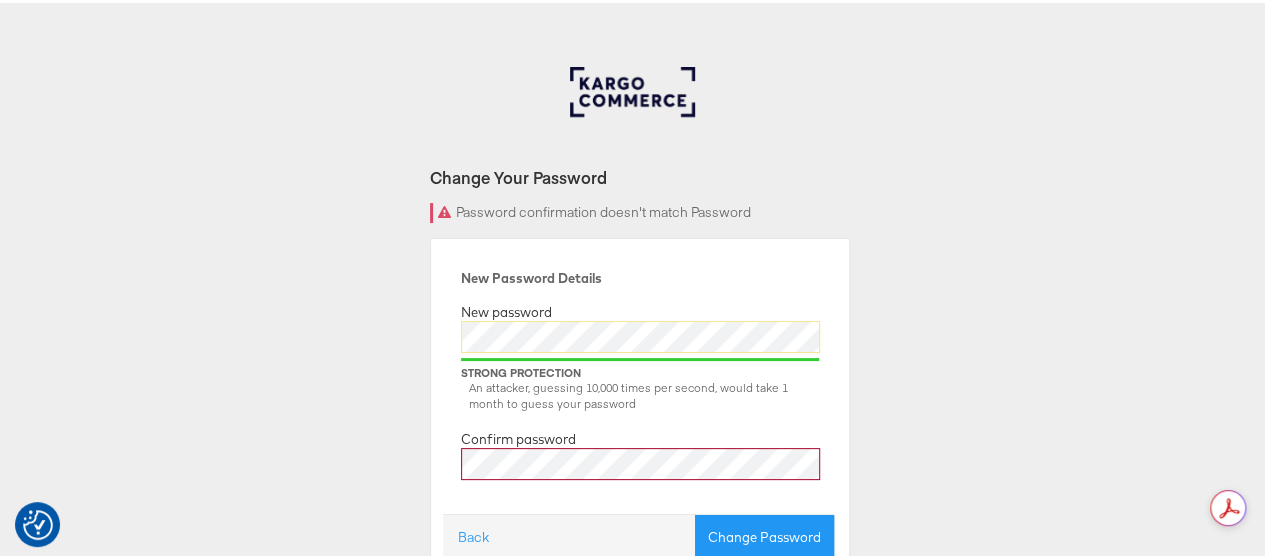 scroll, scrollTop: 200, scrollLeft: 0, axis: vertical 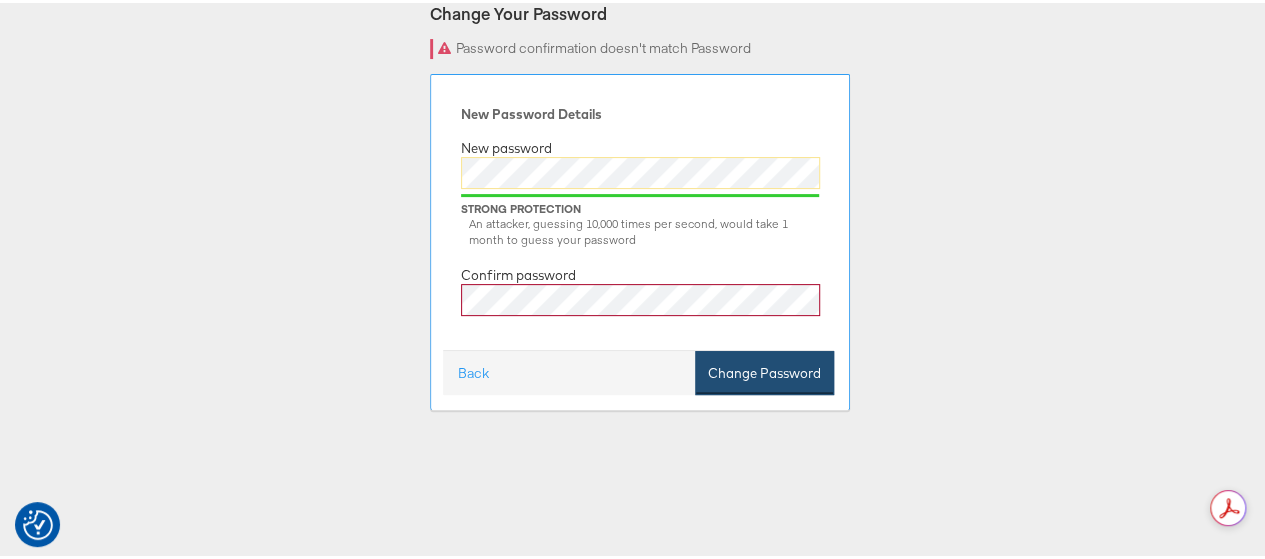 click on "Change Password" at bounding box center [764, 370] 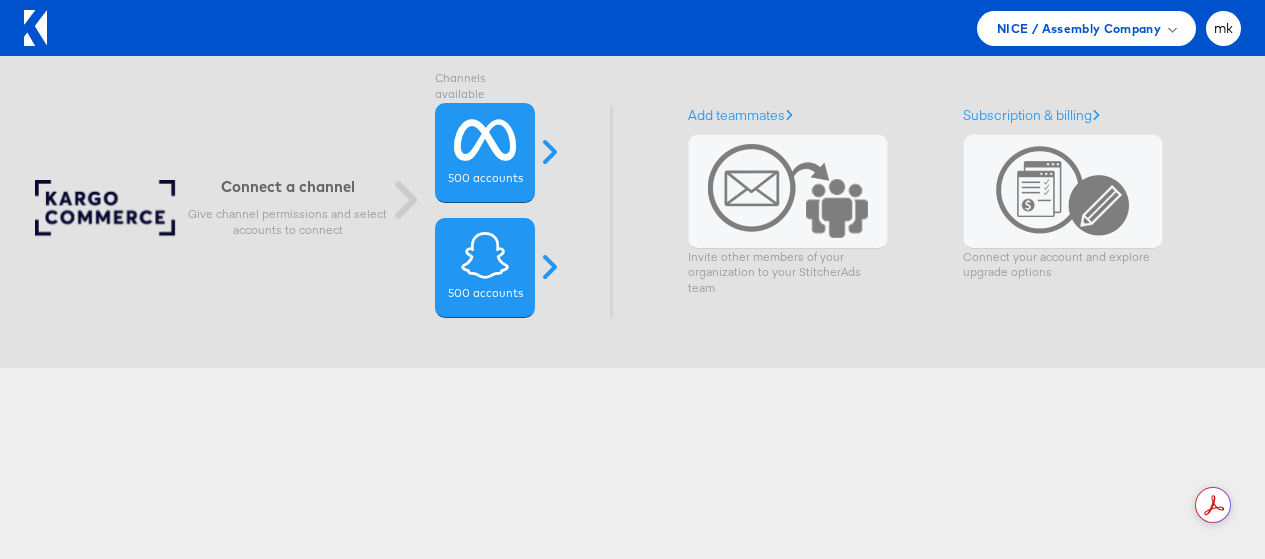 scroll, scrollTop: 0, scrollLeft: 0, axis: both 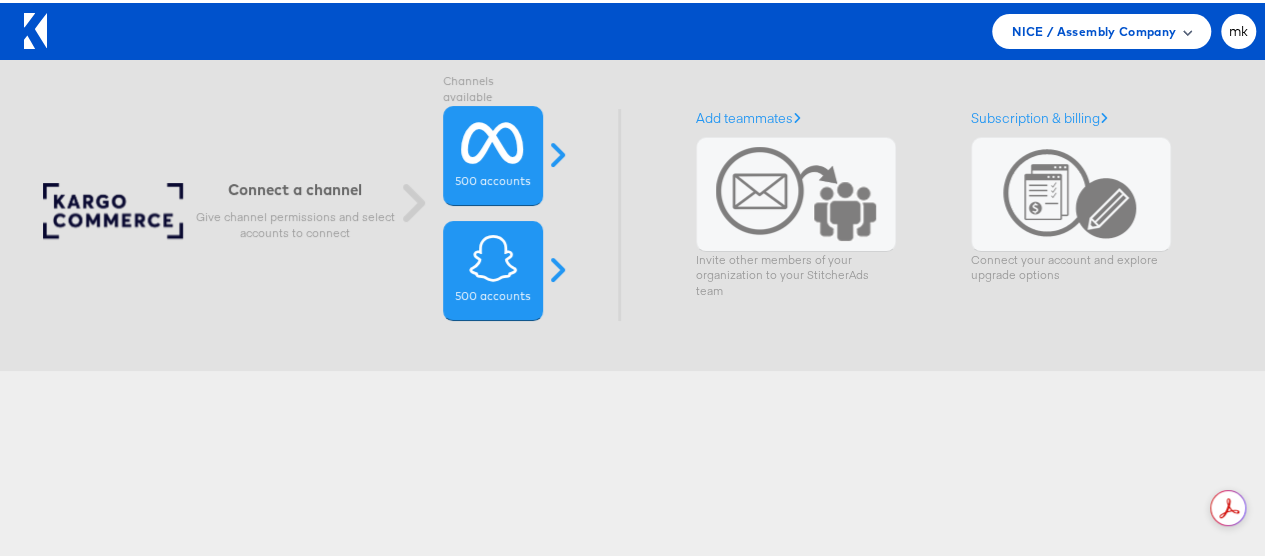 click on "NICE / Assembly Company" at bounding box center (1094, 28) 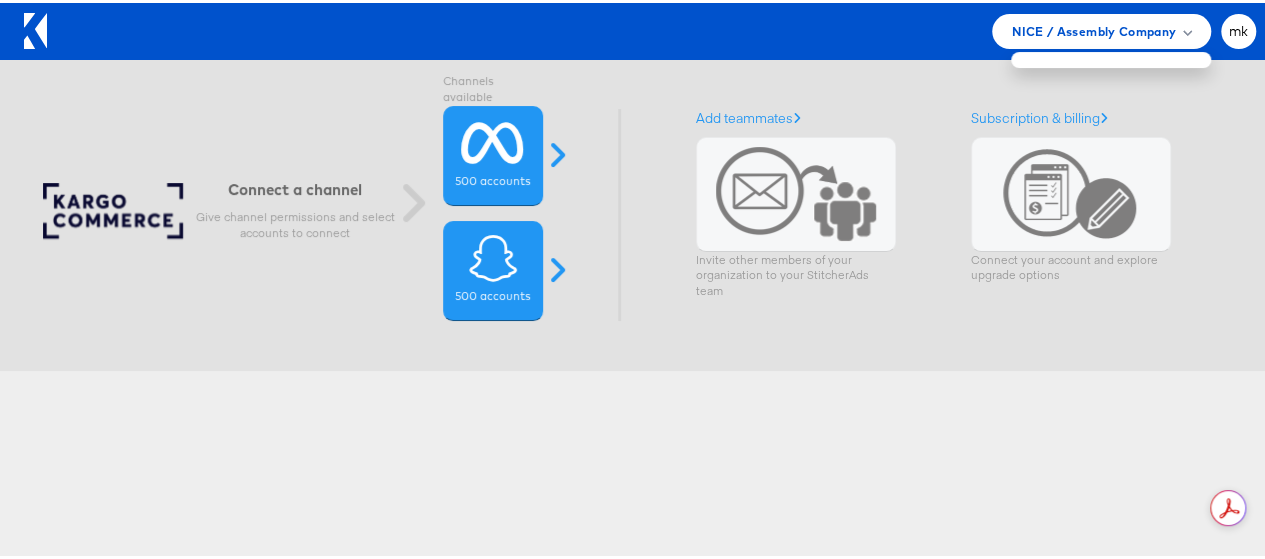 click 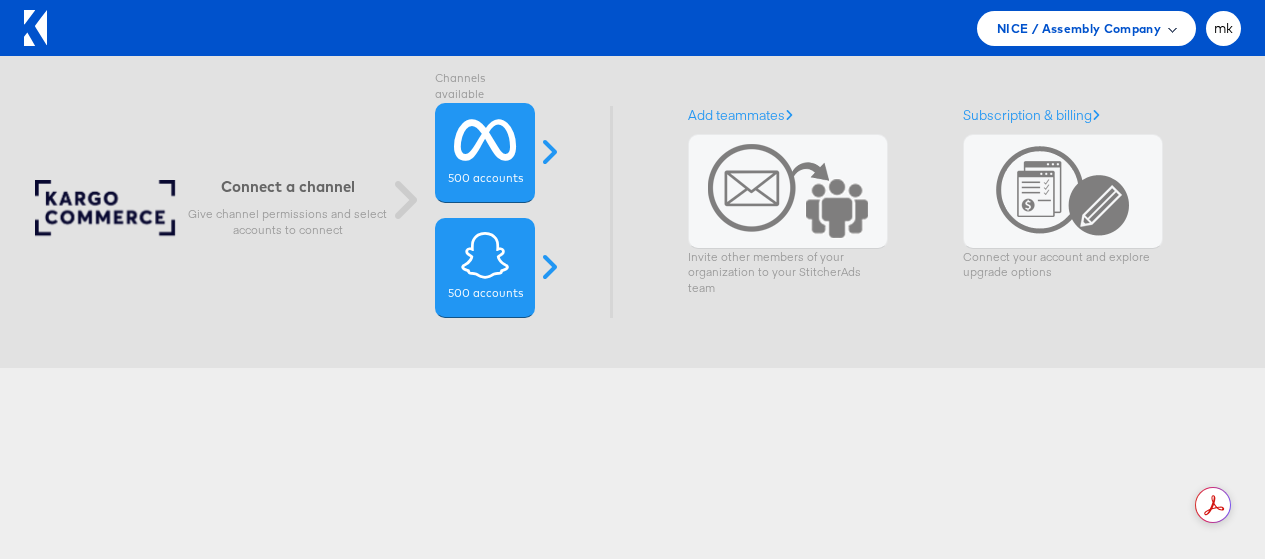 scroll, scrollTop: 0, scrollLeft: 0, axis: both 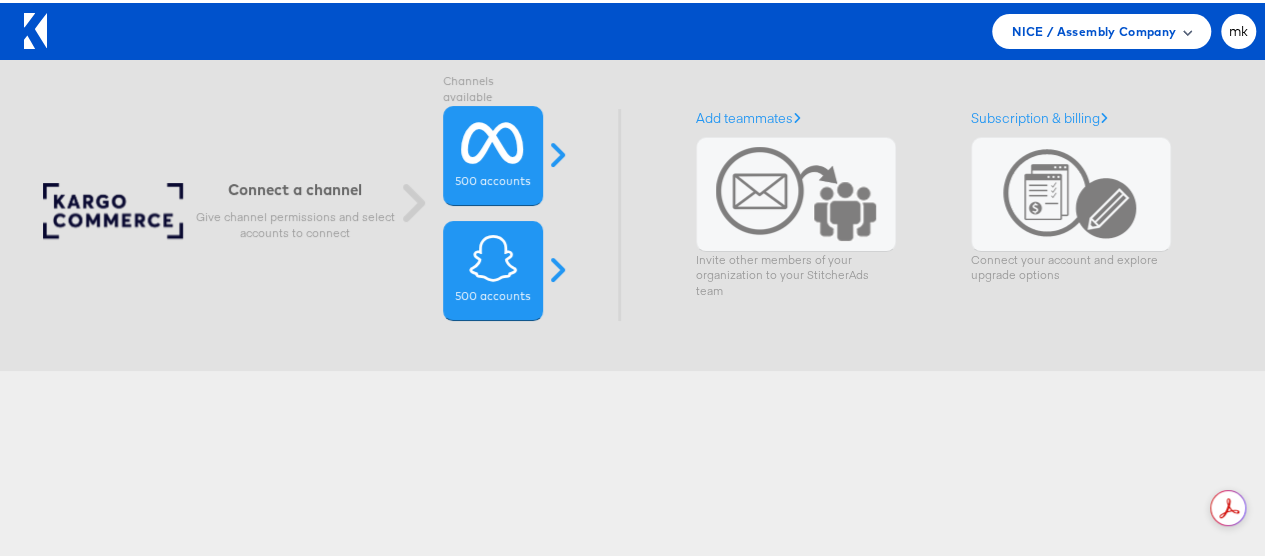 click on "NICE / Assembly Company" at bounding box center [1101, 28] 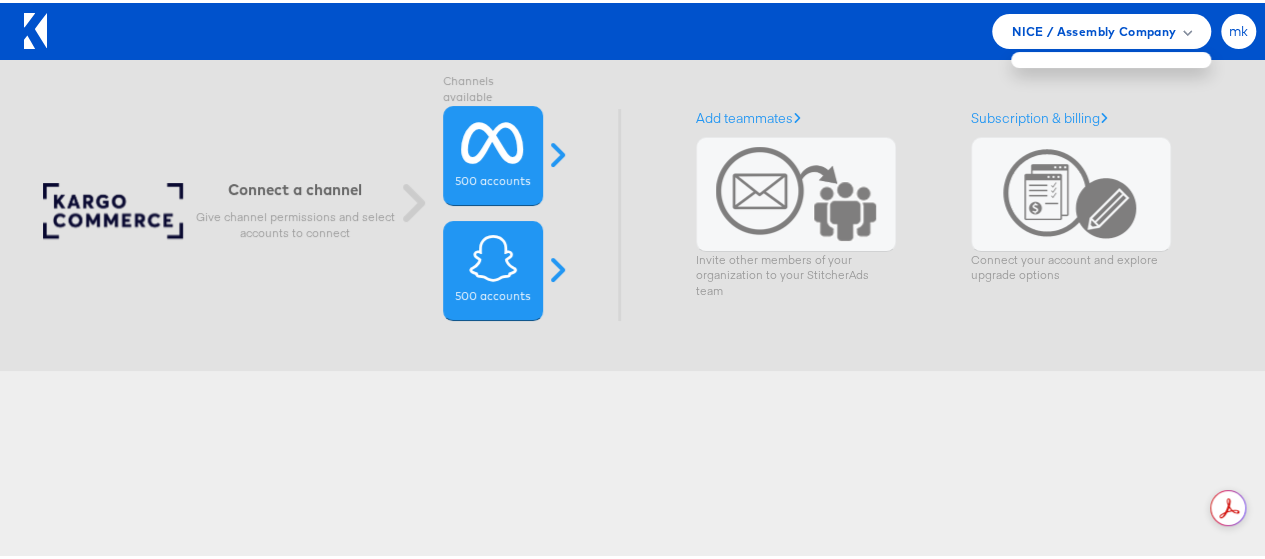 click on "mk" at bounding box center [1239, 28] 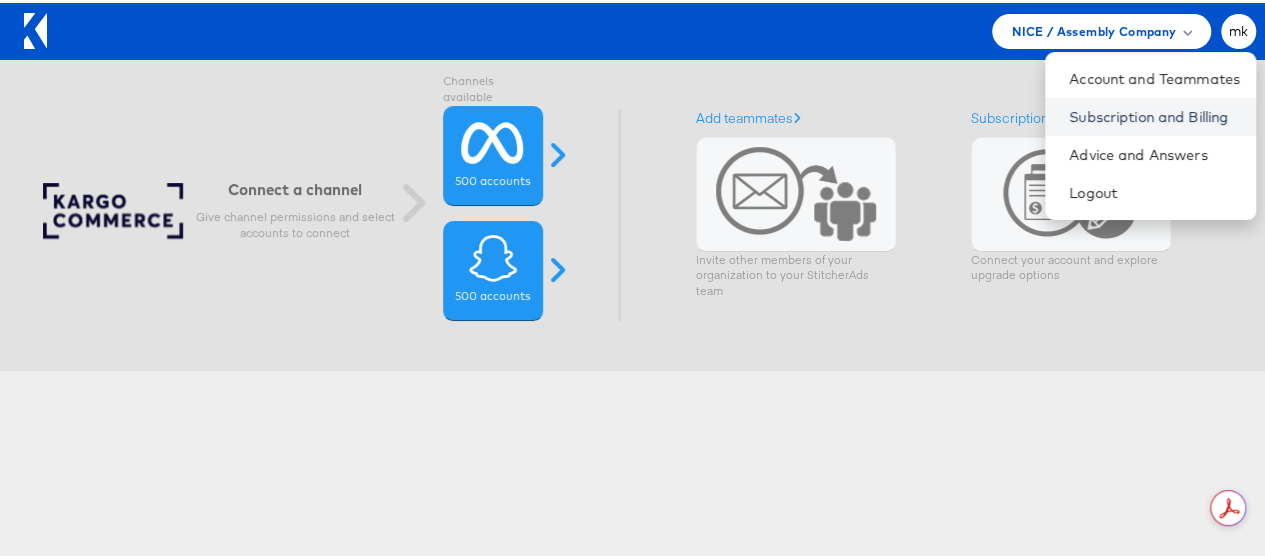 click on "Subscription and Billing" at bounding box center [1154, 114] 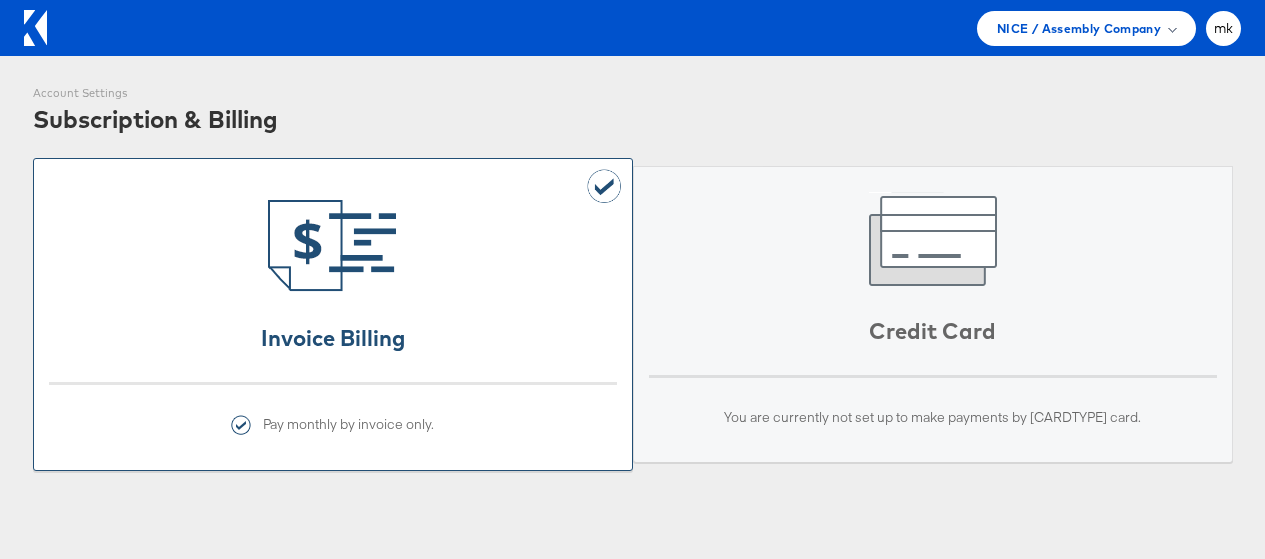 scroll, scrollTop: 0, scrollLeft: 0, axis: both 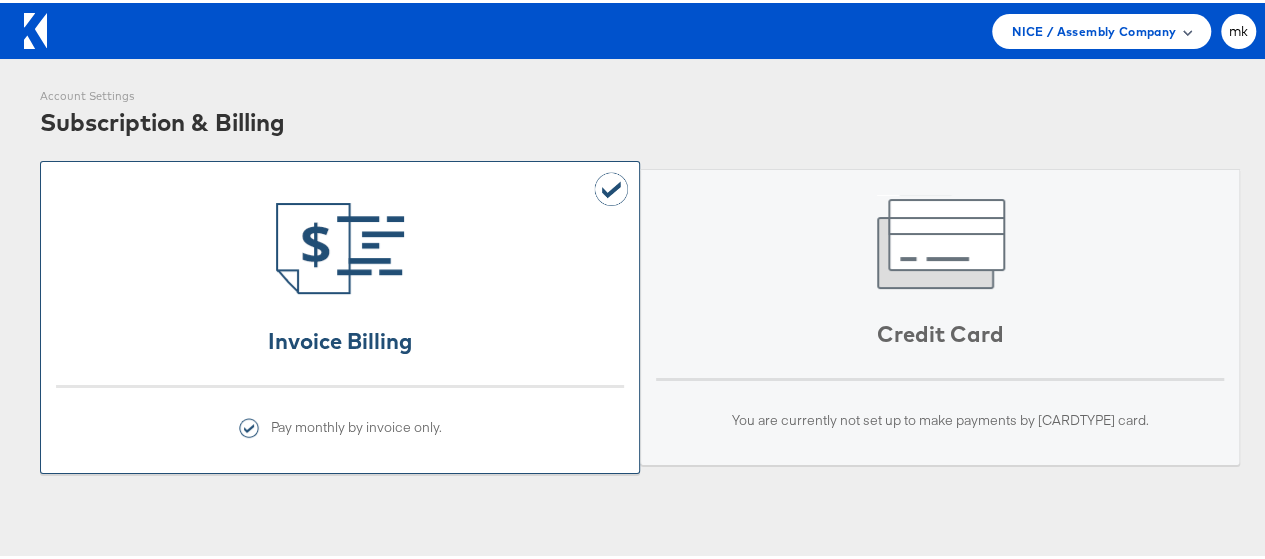 click on "NICE / Assembly Company" at bounding box center (1094, 28) 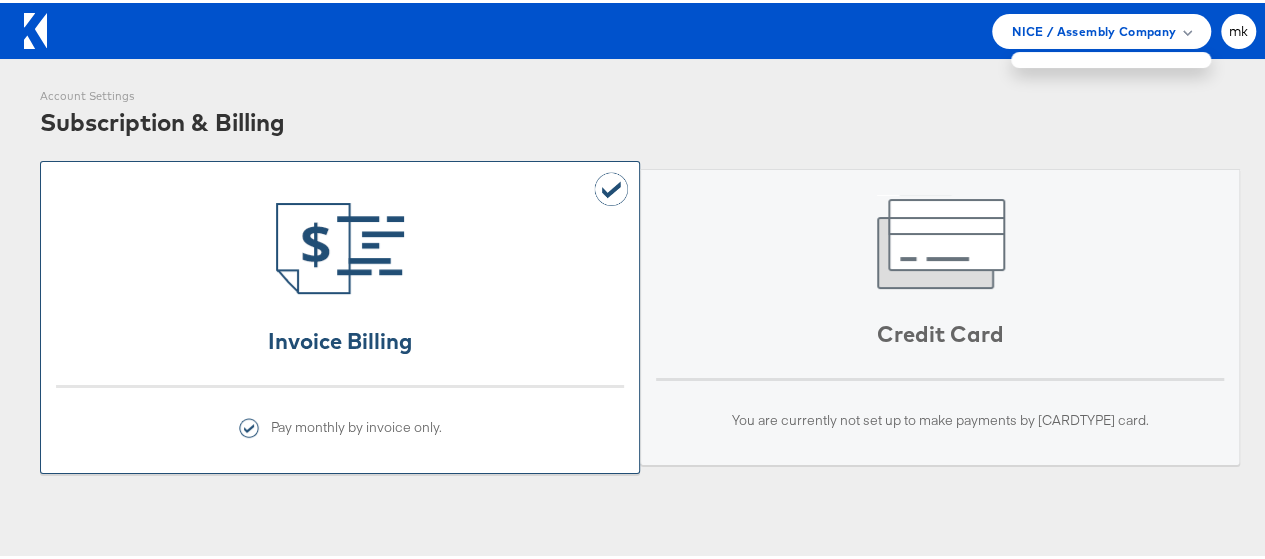 click at bounding box center (1111, 57) 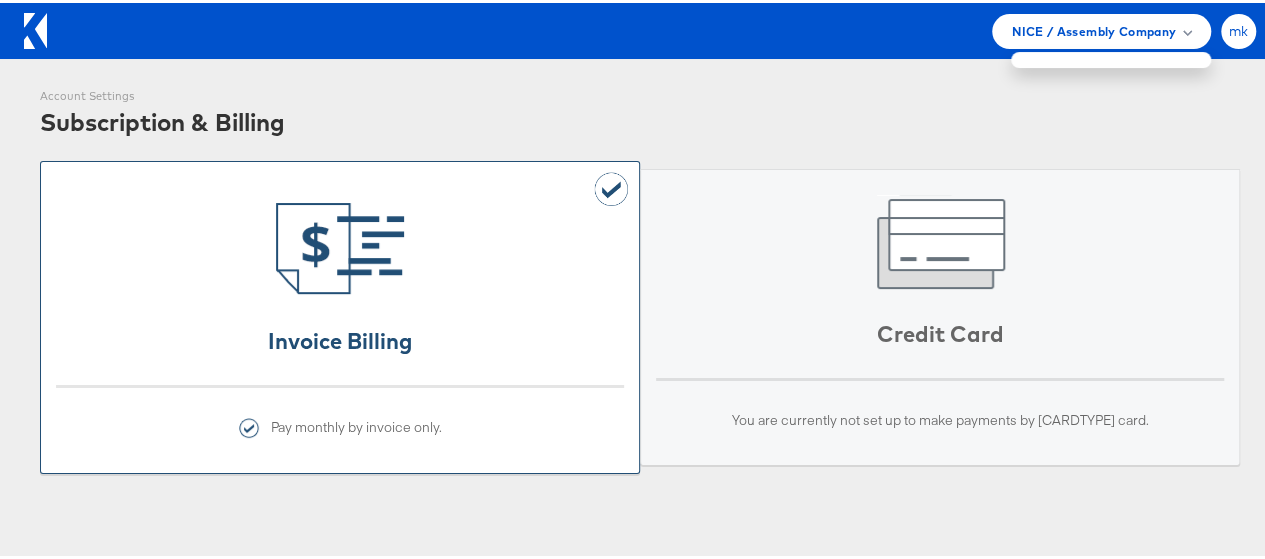 click on "mk" at bounding box center [1238, 28] 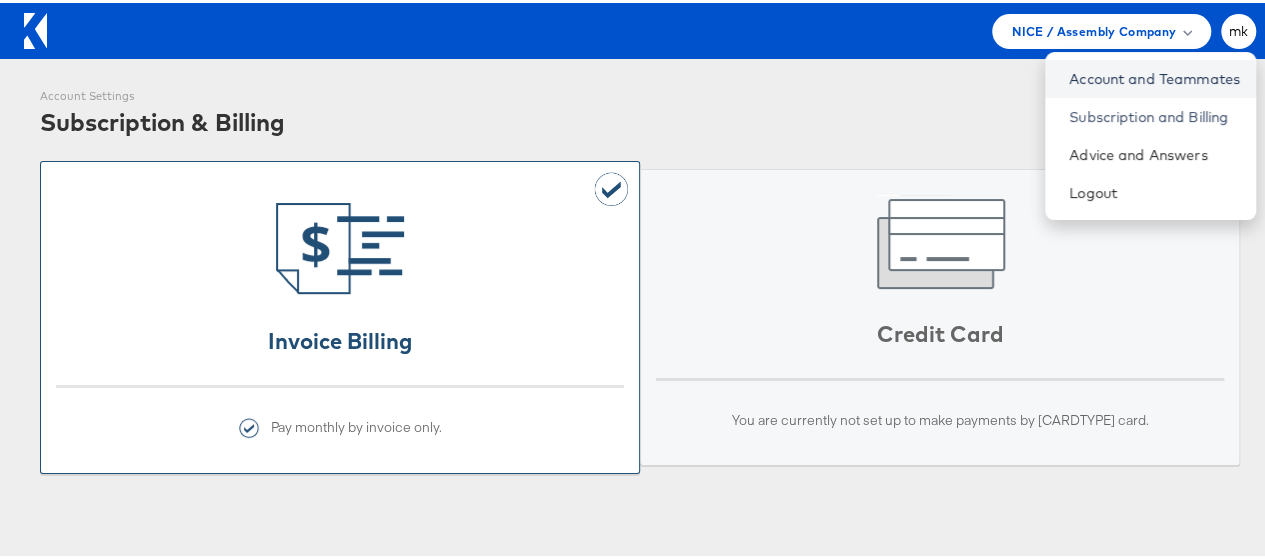 click on "Account and Teammates" at bounding box center (1154, 76) 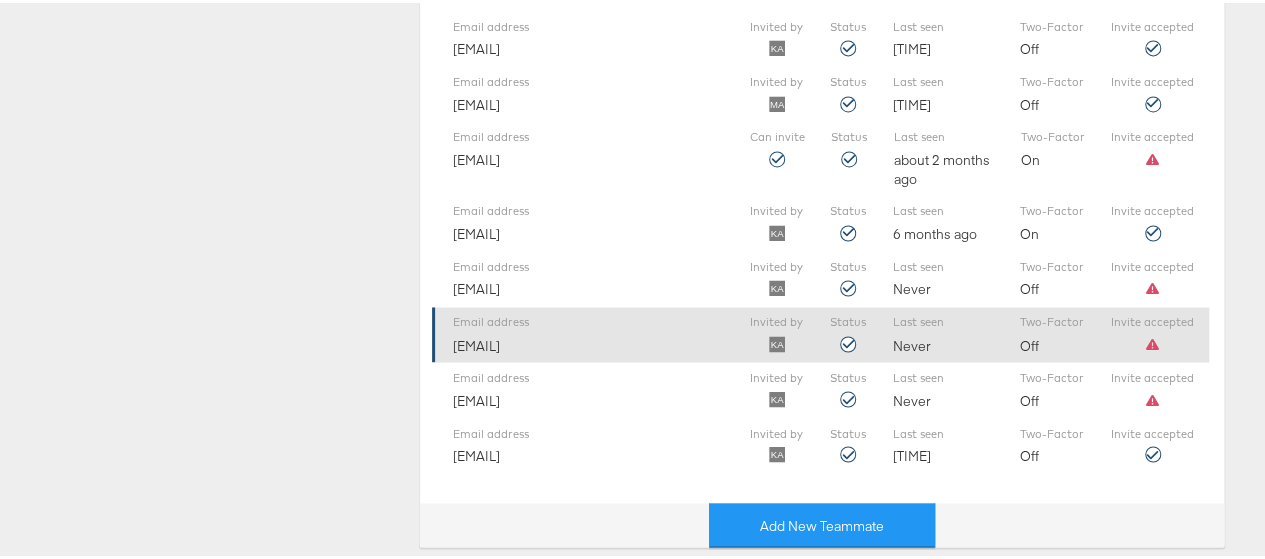 scroll, scrollTop: 1608, scrollLeft: 0, axis: vertical 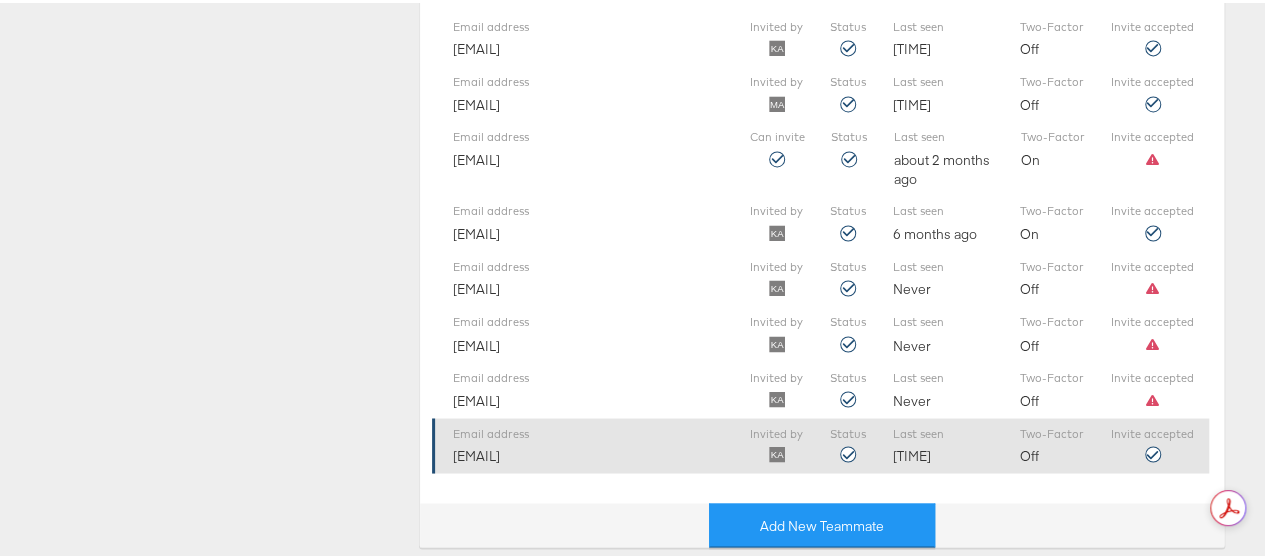 click at bounding box center [777, 451] 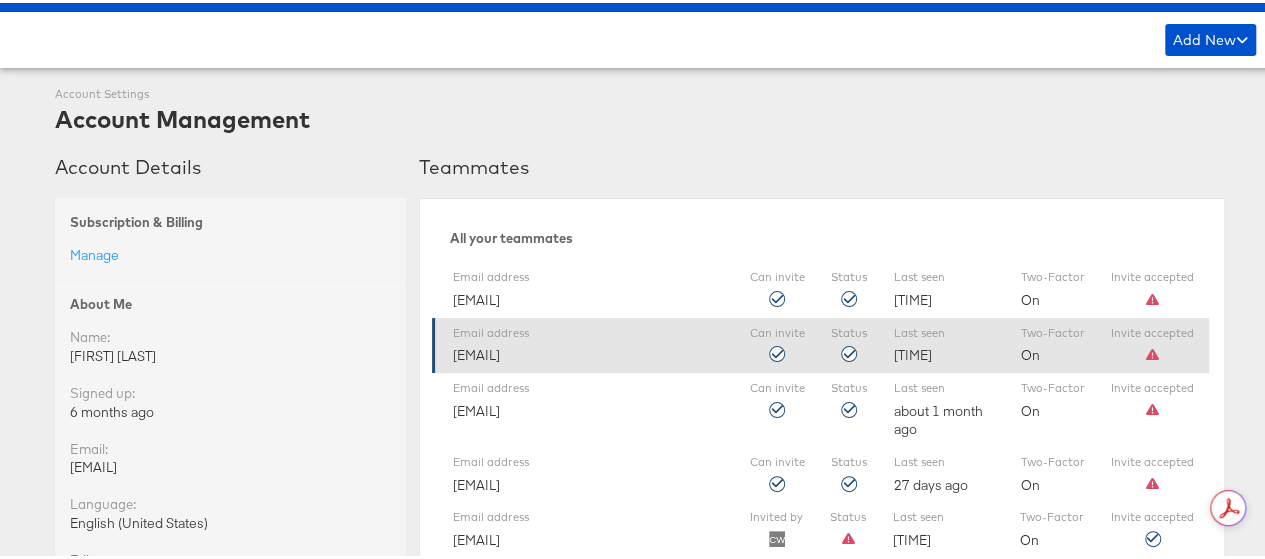 scroll, scrollTop: 0, scrollLeft: 0, axis: both 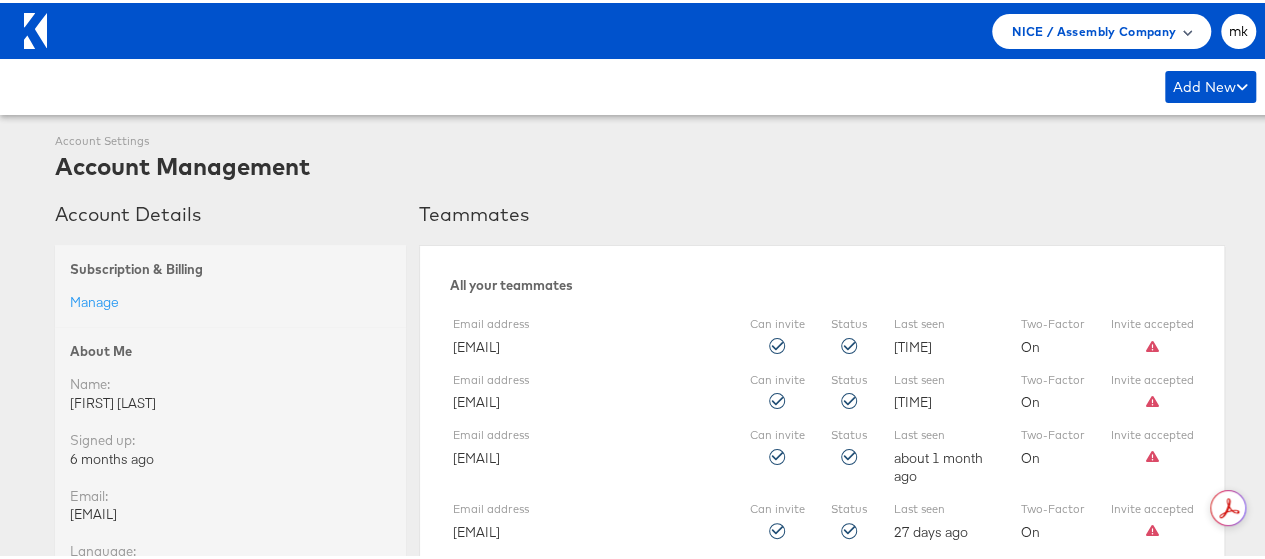 click on "NICE / Assembly Company" at bounding box center (1101, 28) 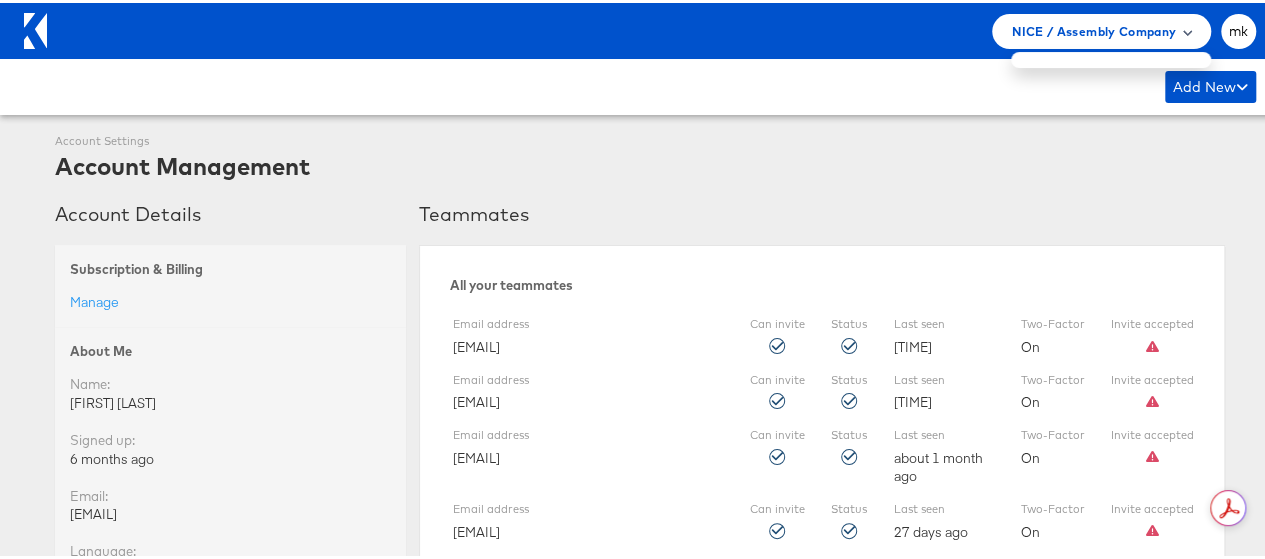 click on "NICE / Assembly Company" at bounding box center (1101, 28) 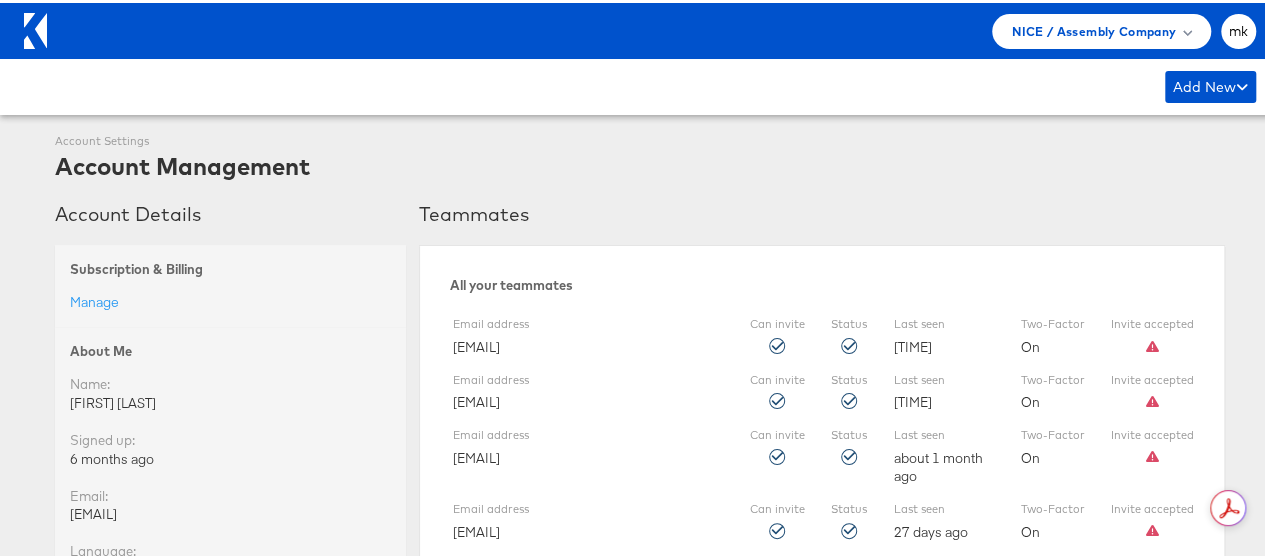 click 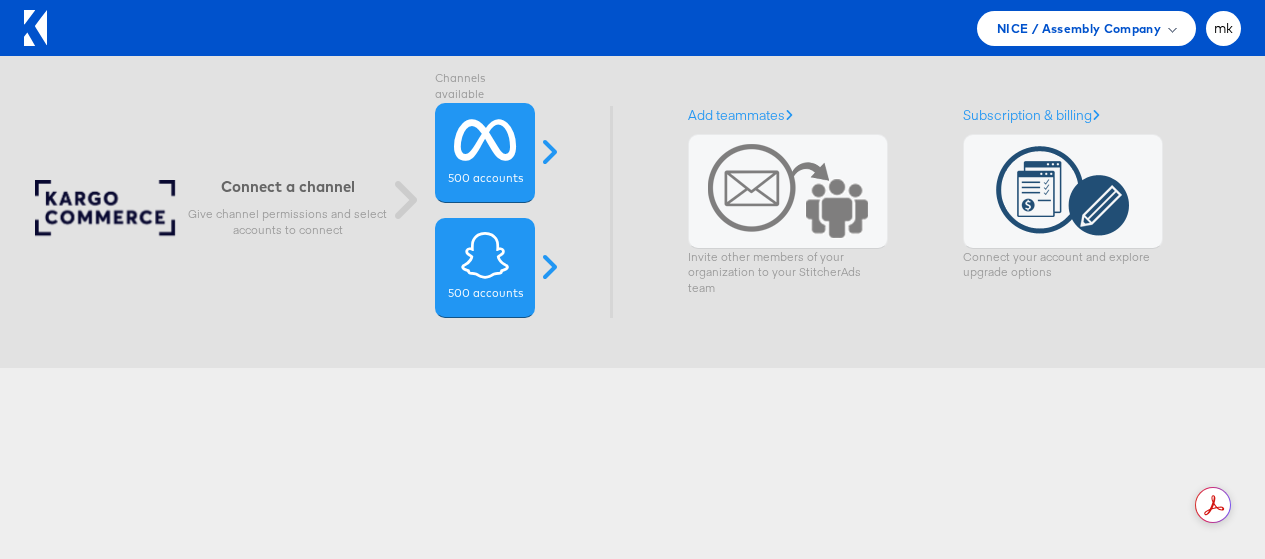 scroll, scrollTop: 0, scrollLeft: 0, axis: both 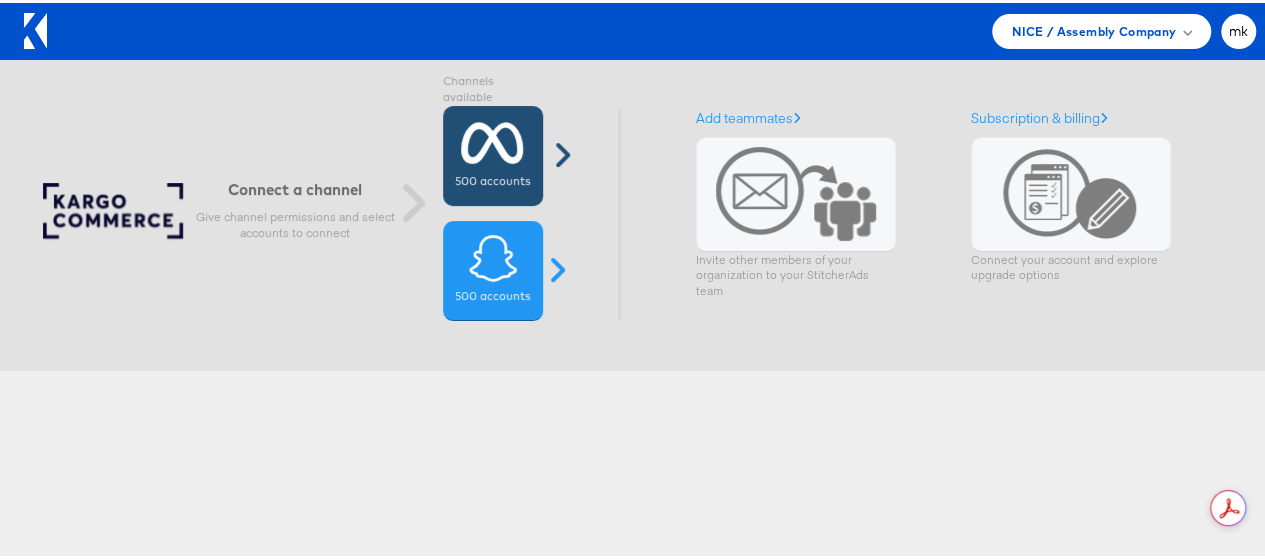 click on "500 accounts" at bounding box center [493, 153] 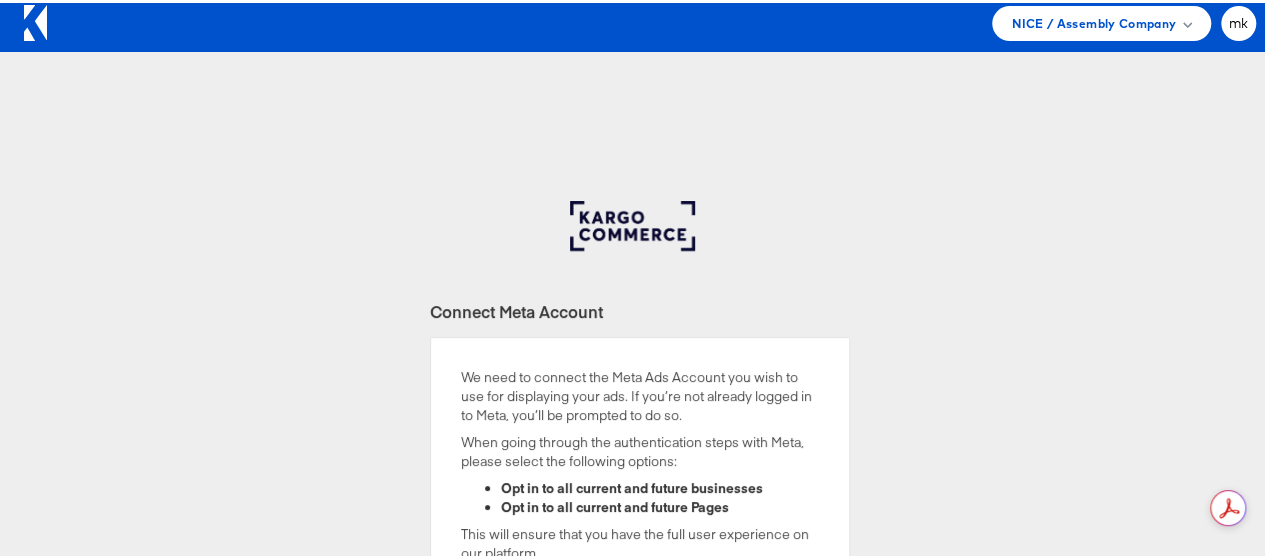 scroll, scrollTop: 0, scrollLeft: 0, axis: both 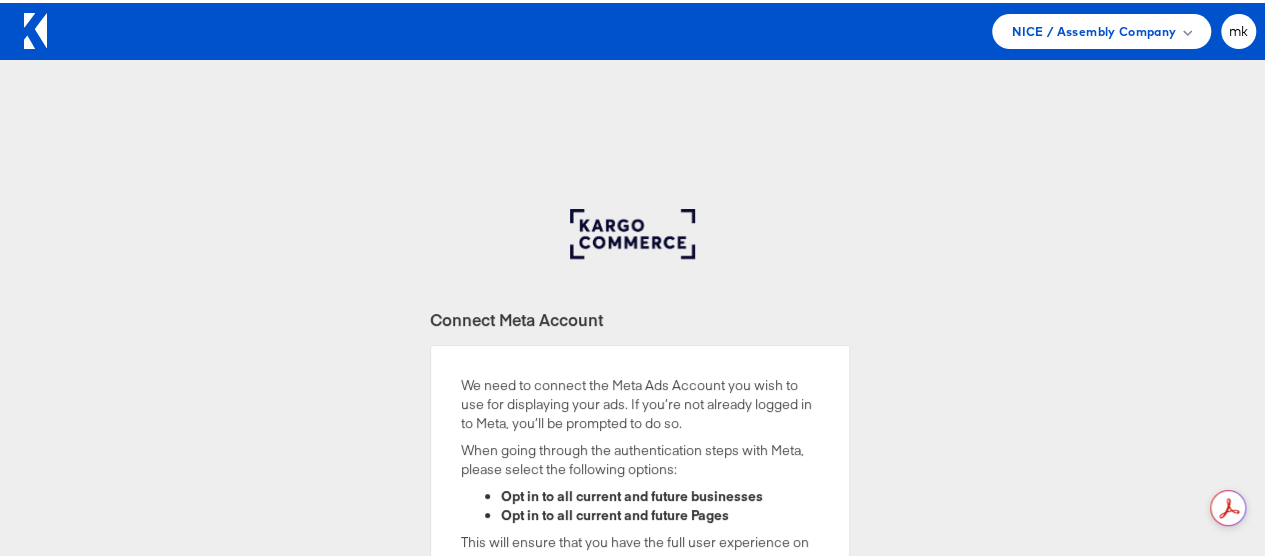 click 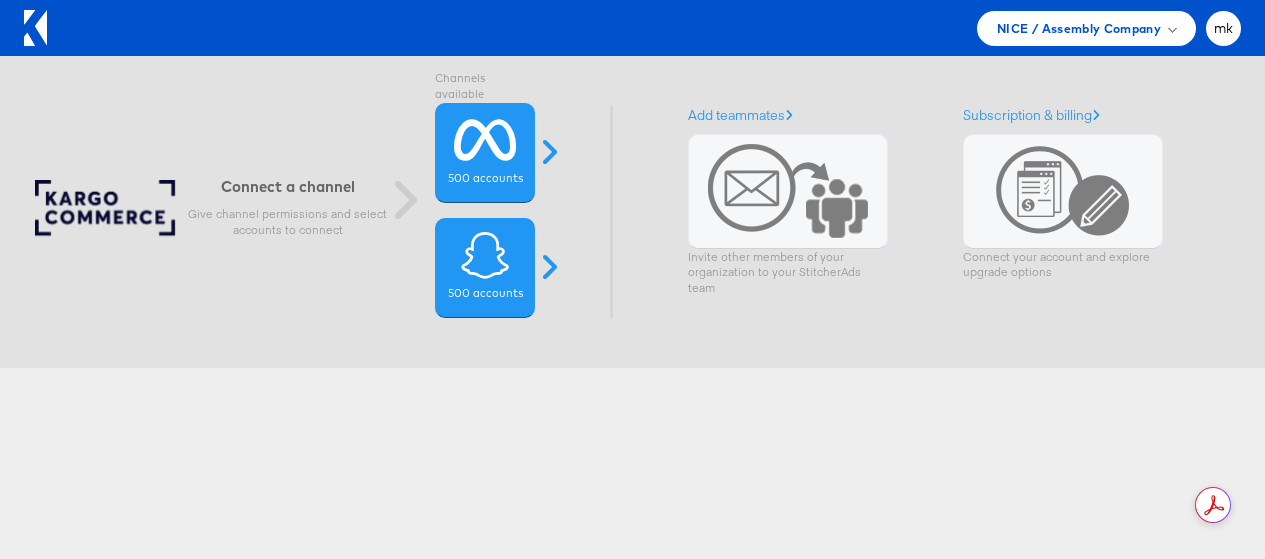 scroll, scrollTop: 0, scrollLeft: 0, axis: both 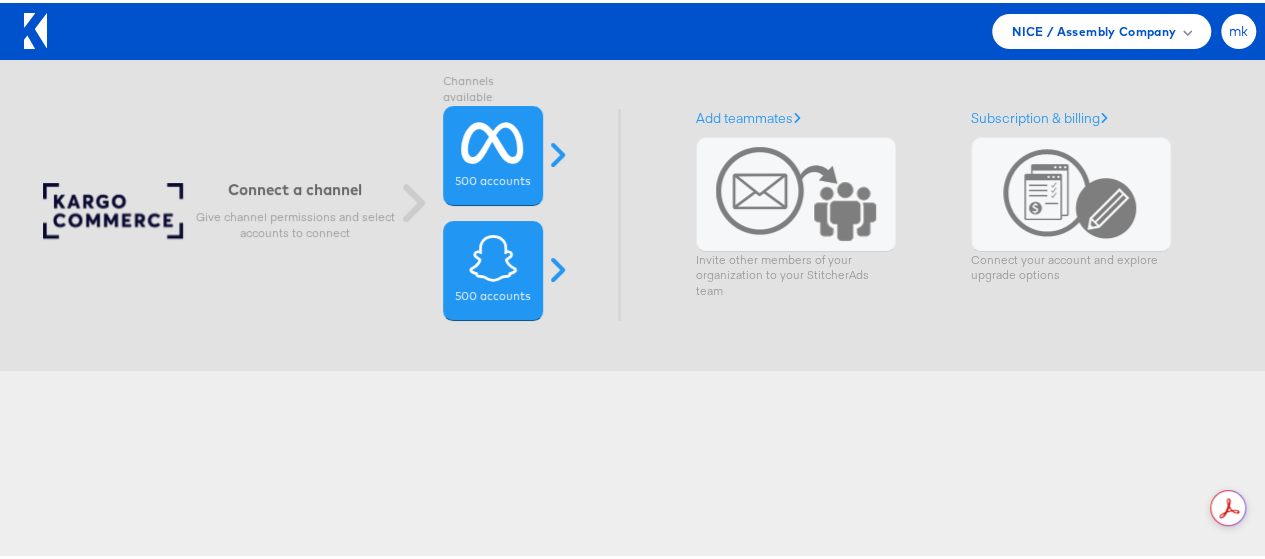 click on "mk" at bounding box center (1238, 28) 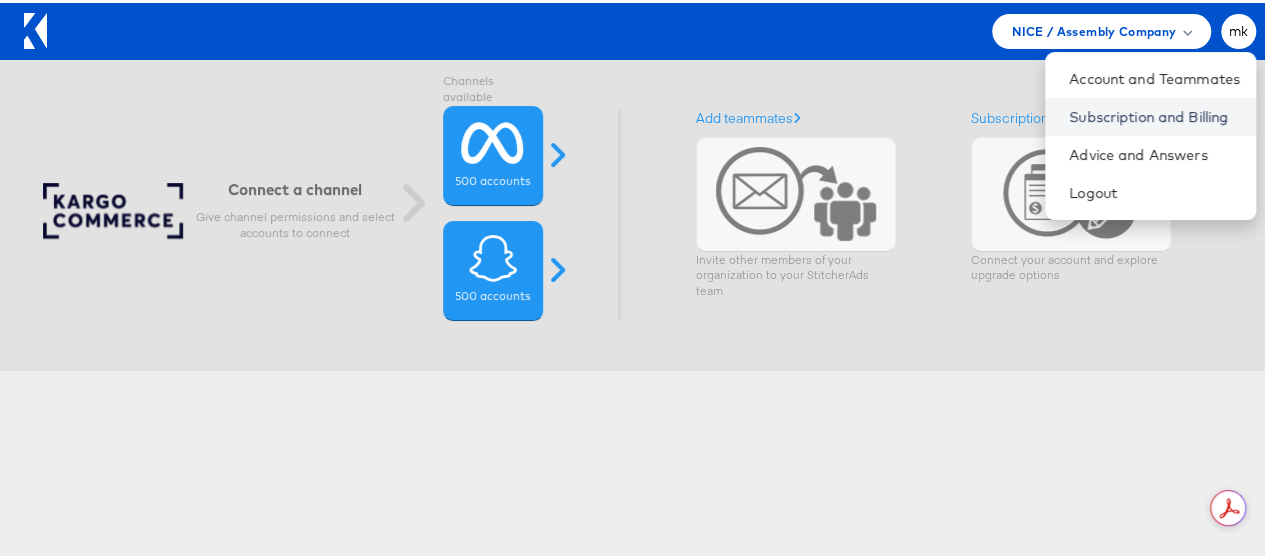 click on "Subscription and Billing" at bounding box center [1154, 114] 